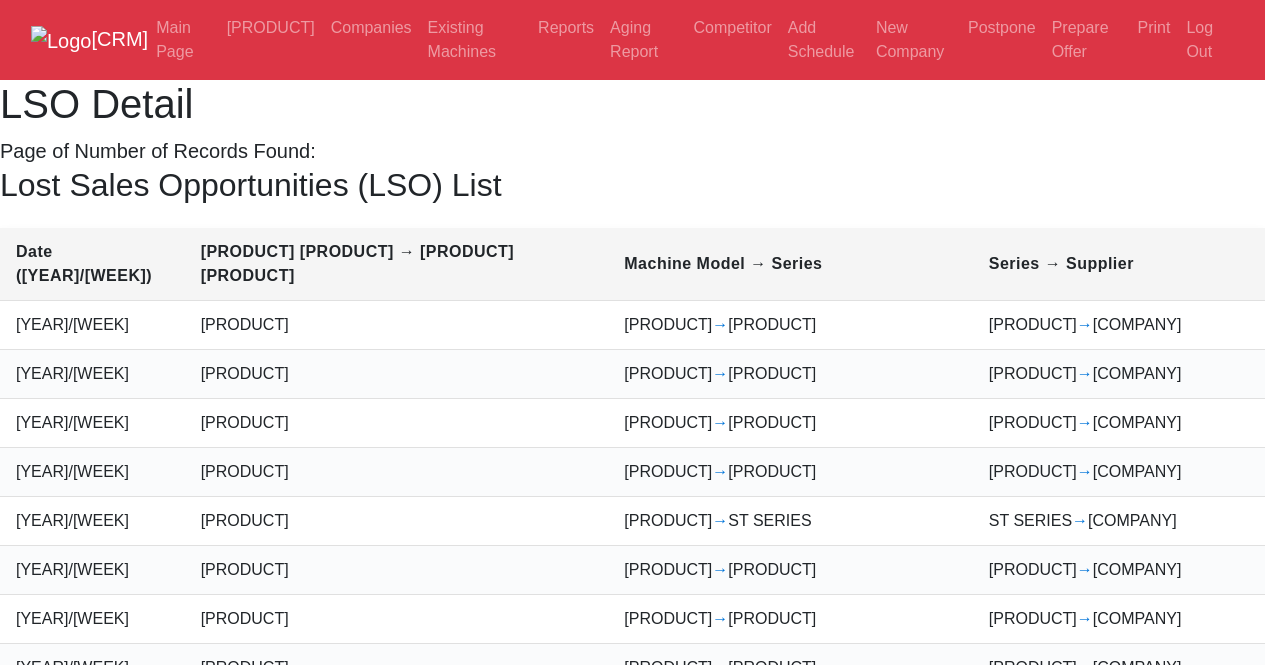 scroll, scrollTop: 0, scrollLeft: 0, axis: both 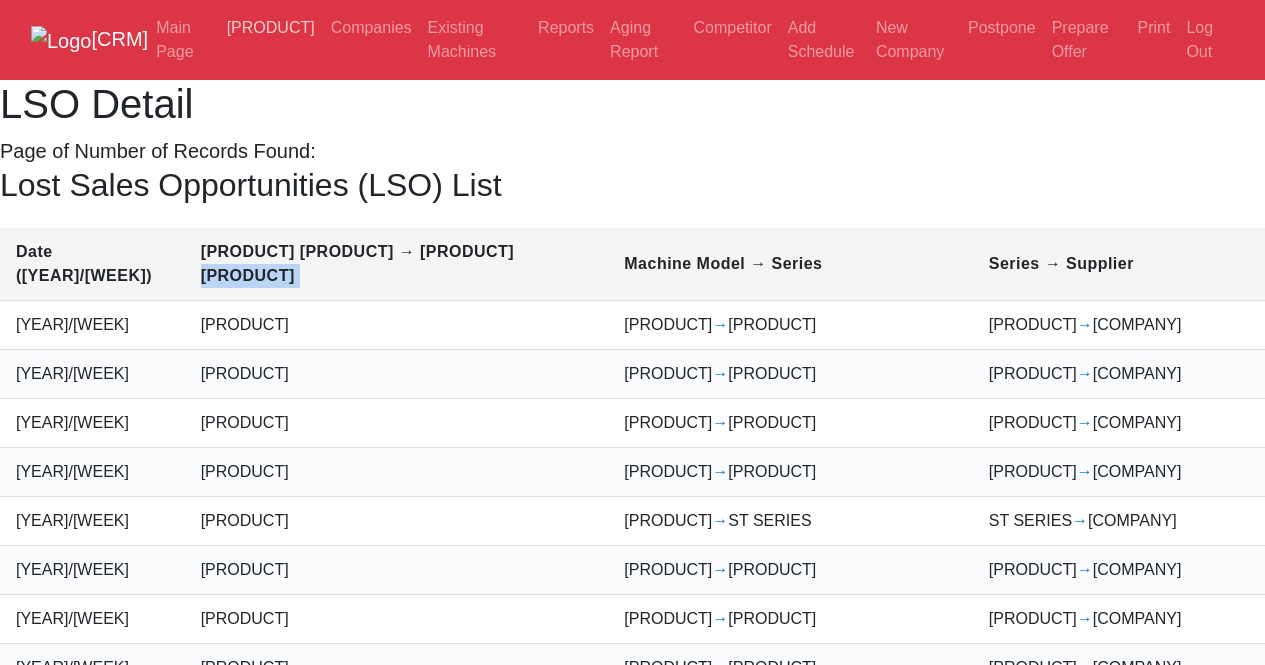 click on "Calendar" at bounding box center [254, 28] 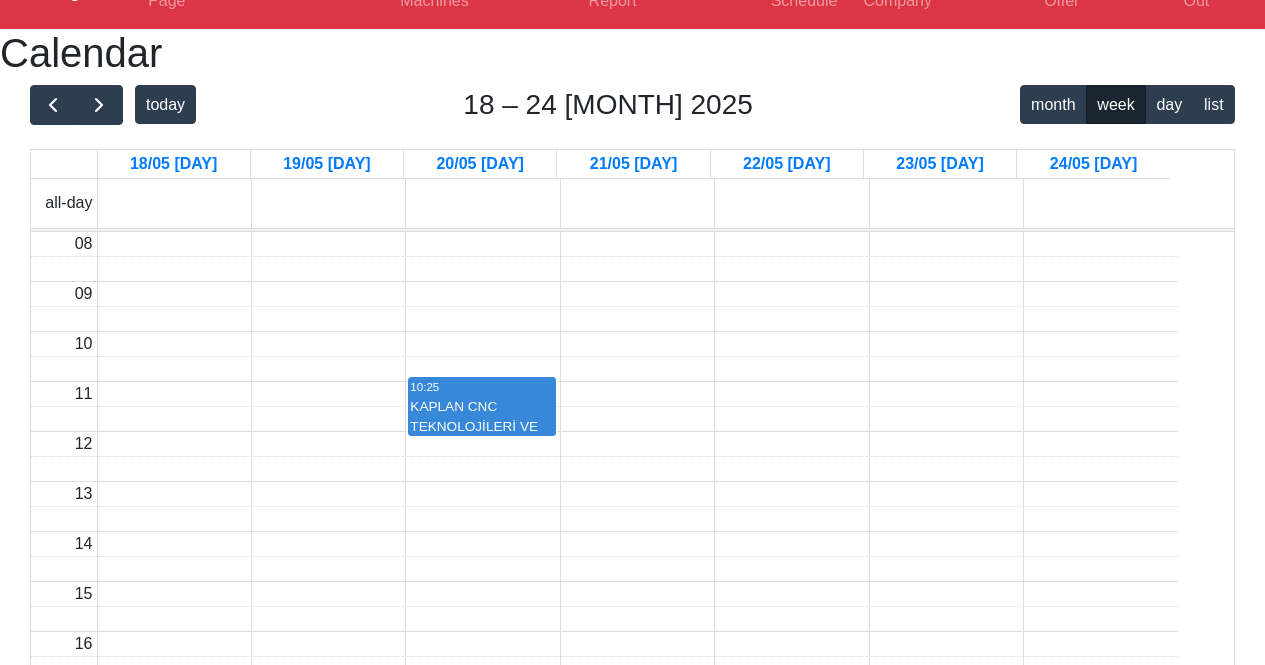 scroll, scrollTop: 0, scrollLeft: 0, axis: both 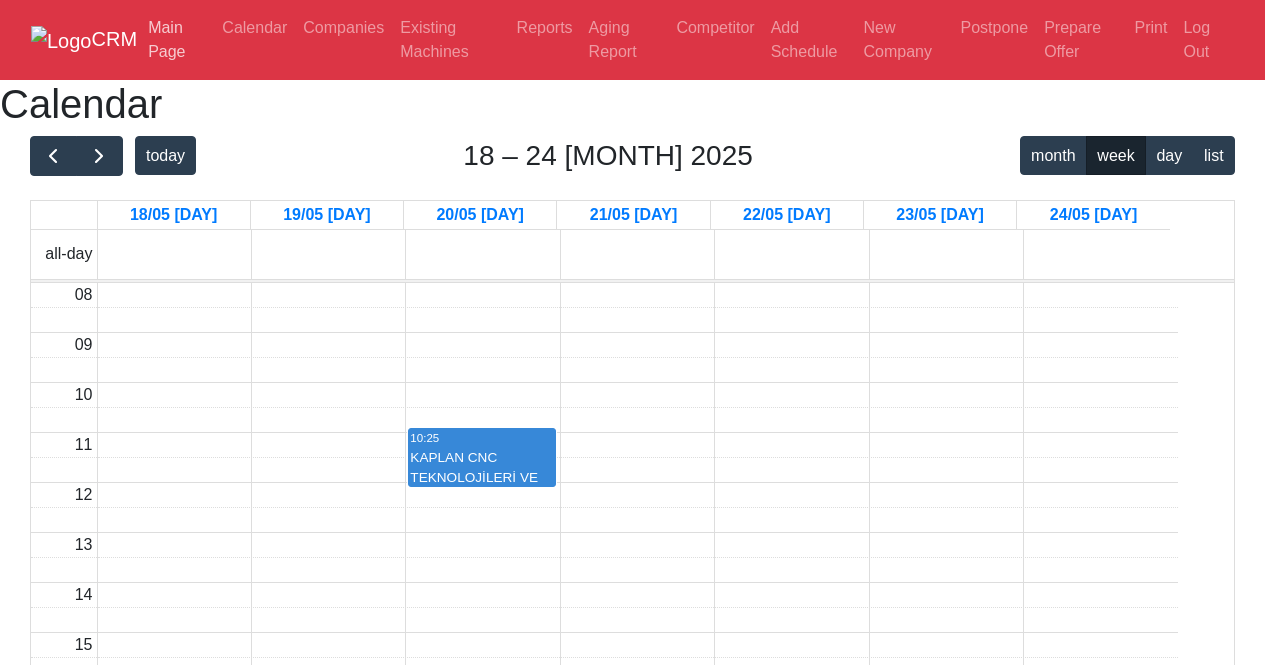 click on "Main Page" at bounding box center [177, 40] 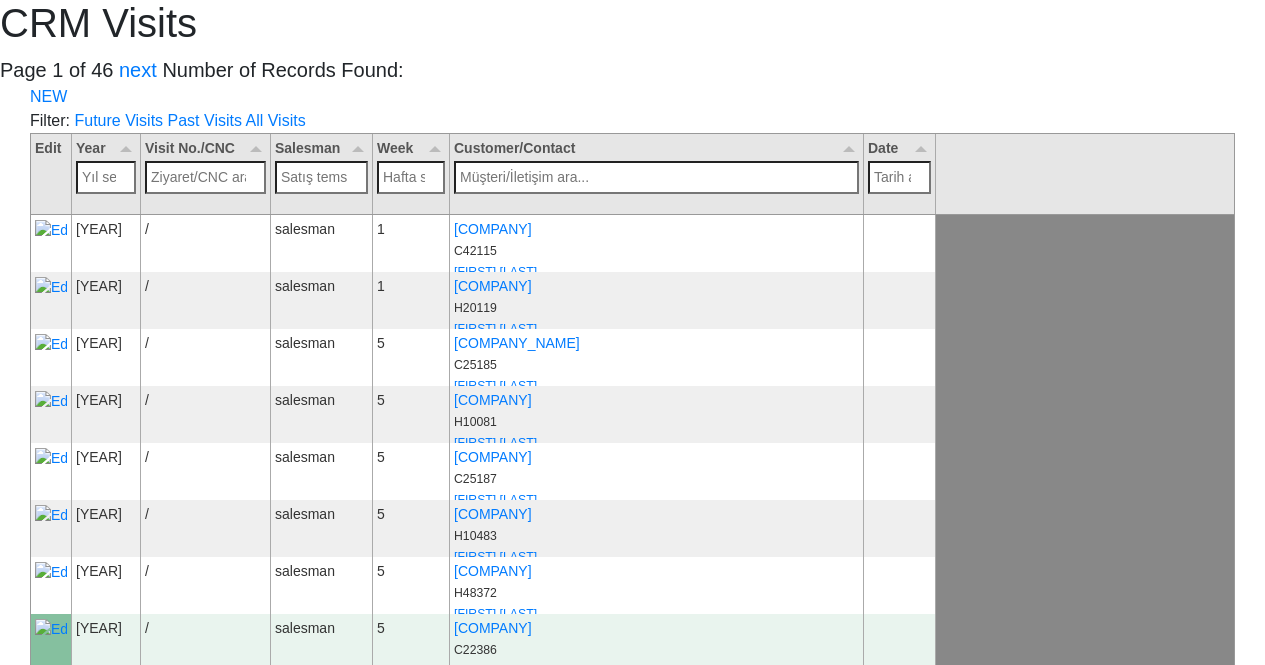scroll, scrollTop: 0, scrollLeft: 0, axis: both 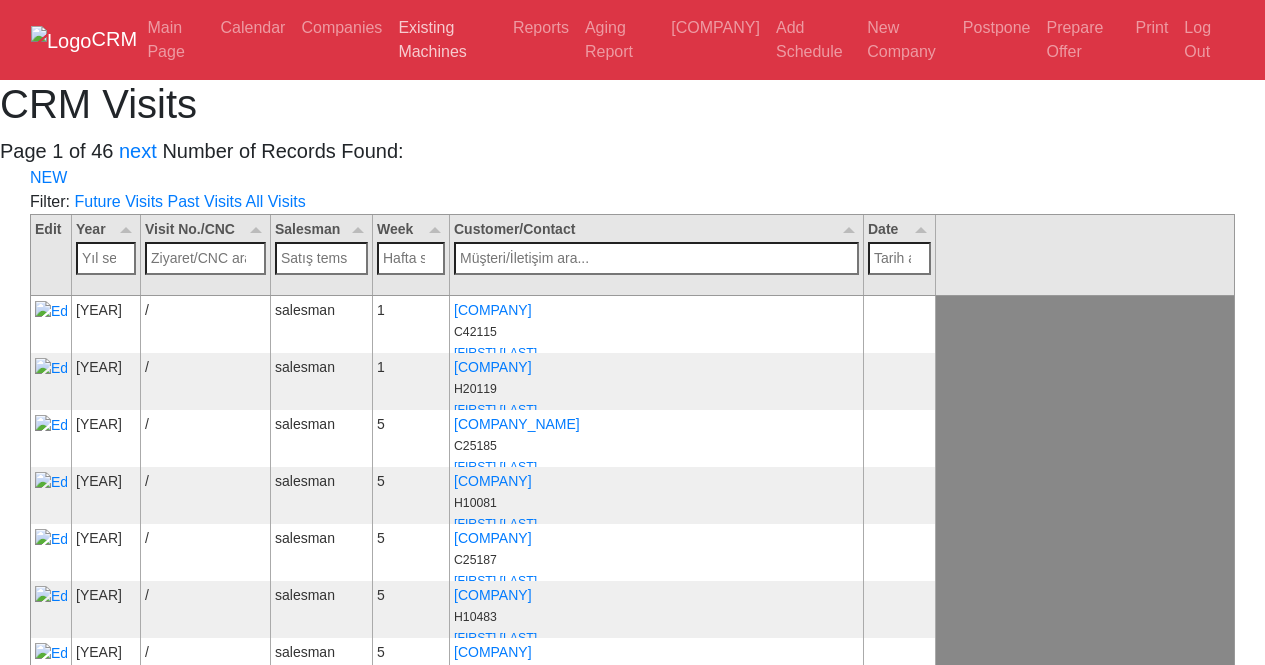 click on "Existing Machines" at bounding box center (450, 40) 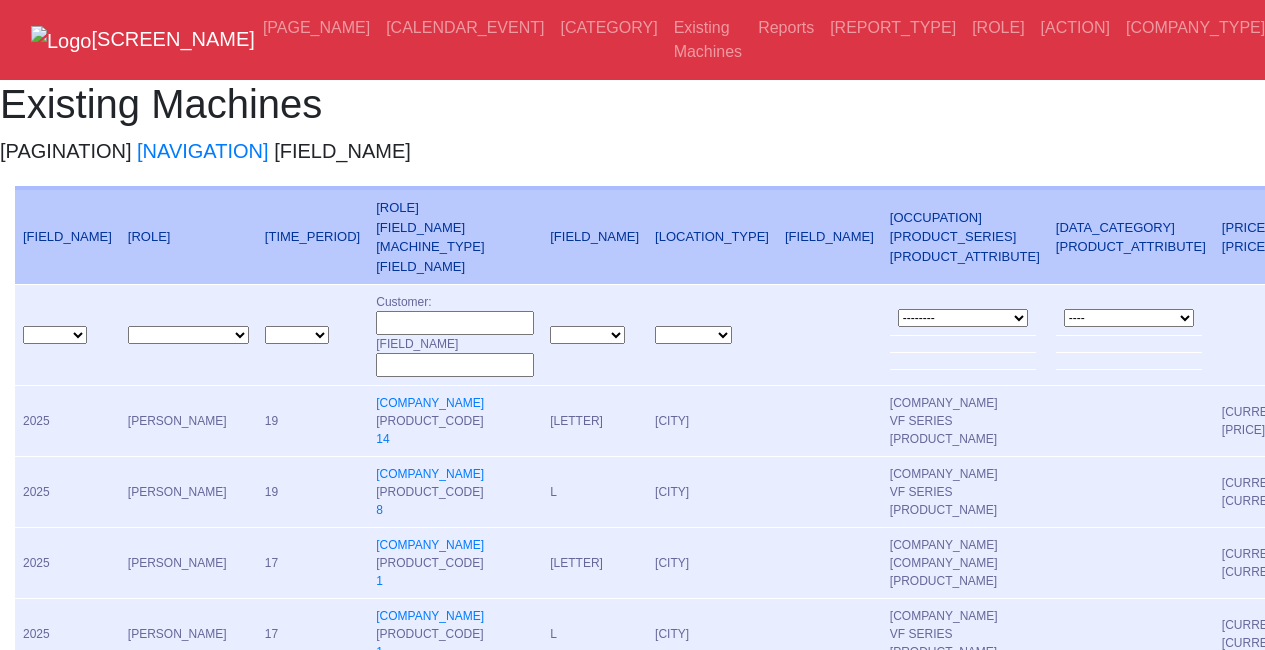 scroll, scrollTop: 0, scrollLeft: 0, axis: both 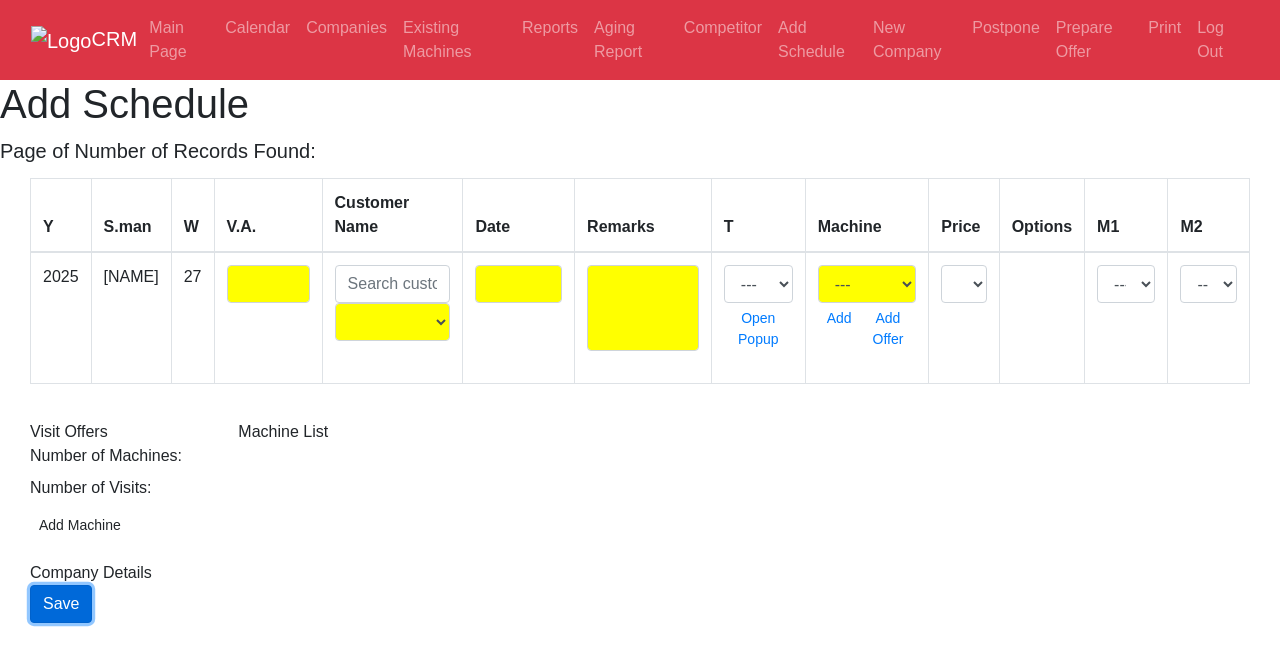click on "Save" at bounding box center [61, 604] 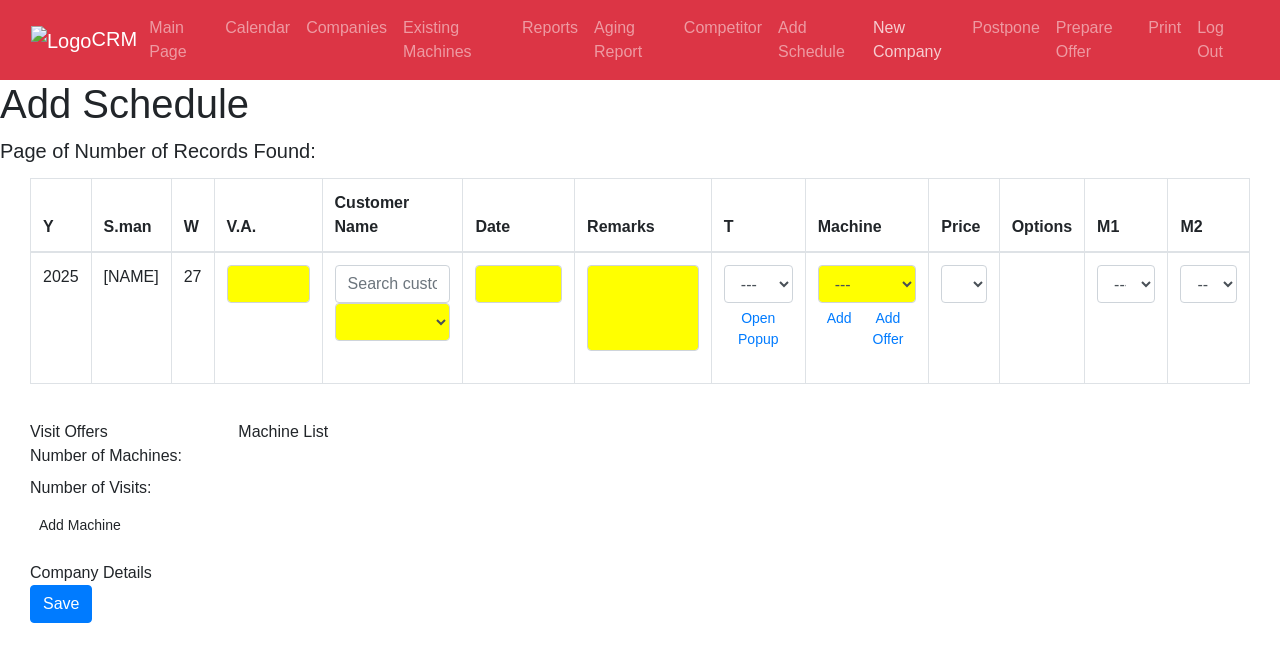 click on "New Company" at bounding box center [914, 40] 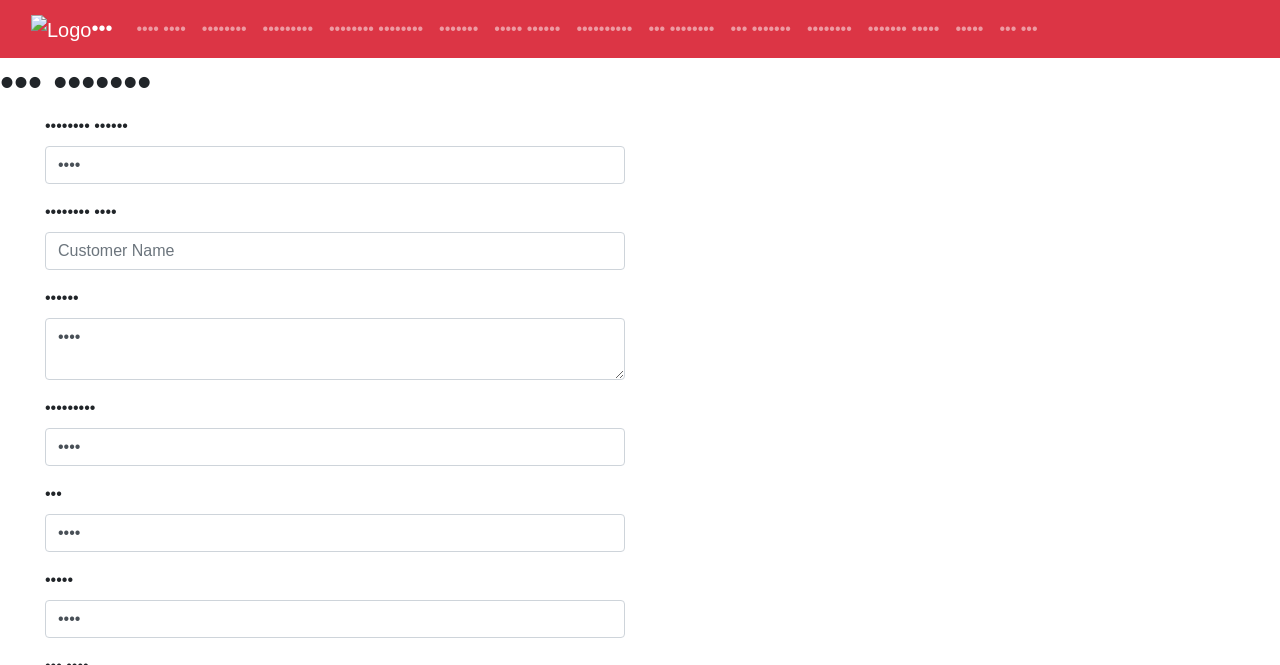 scroll, scrollTop: 0, scrollLeft: 0, axis: both 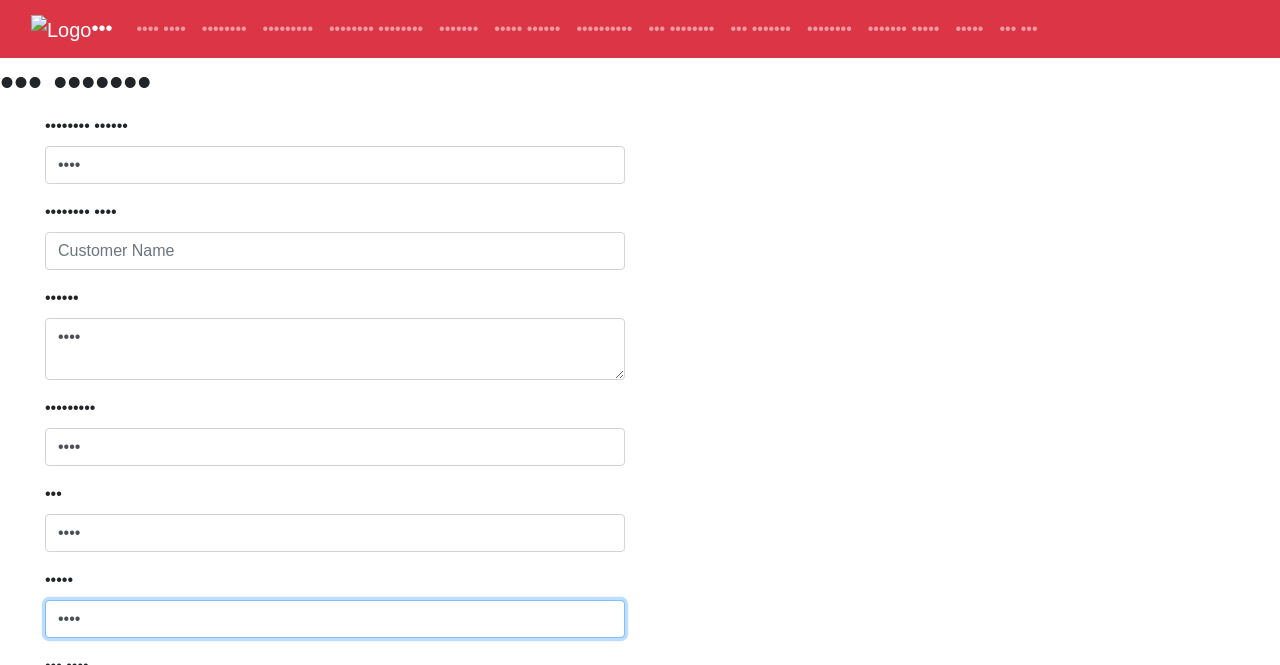 click on "••••" at bounding box center [335, 619] 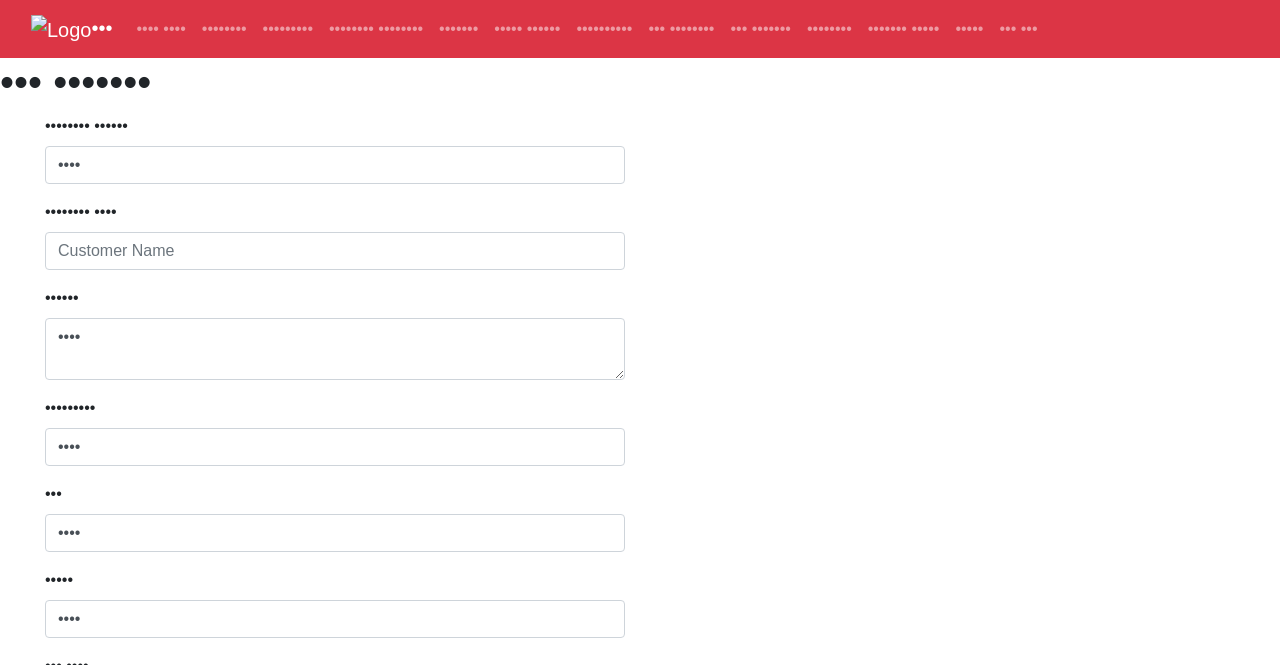 click on "•" at bounding box center (335, 877) 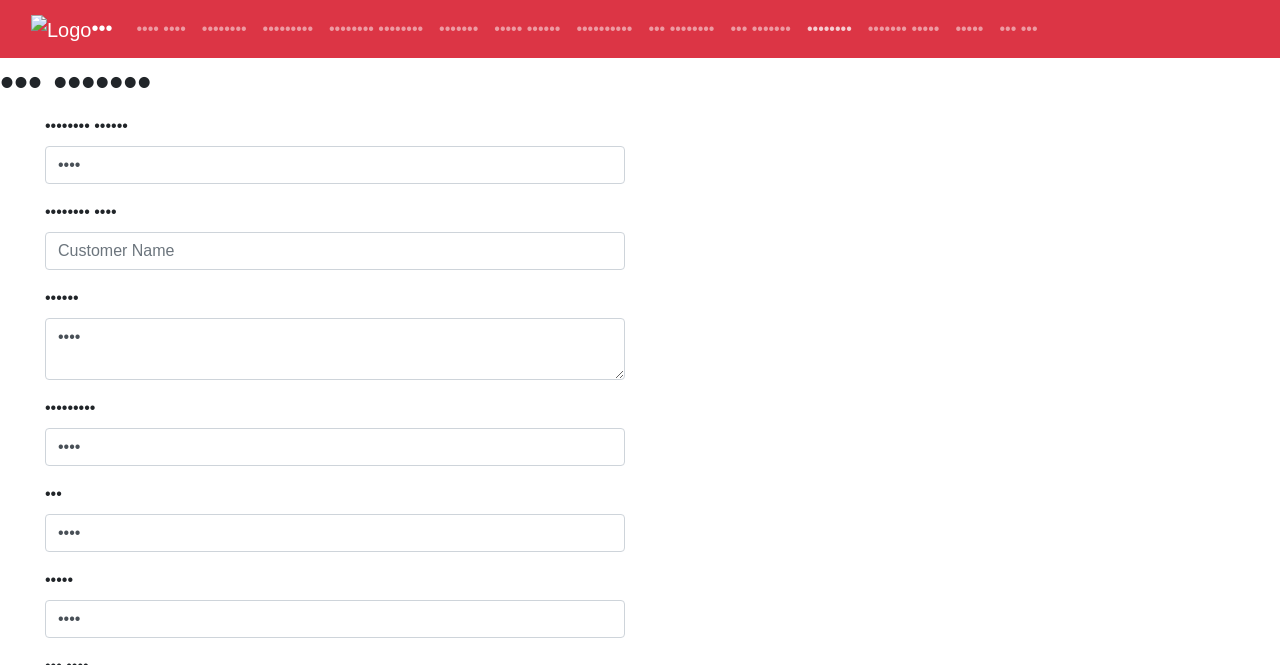 click on "••••••••" at bounding box center [829, 29] 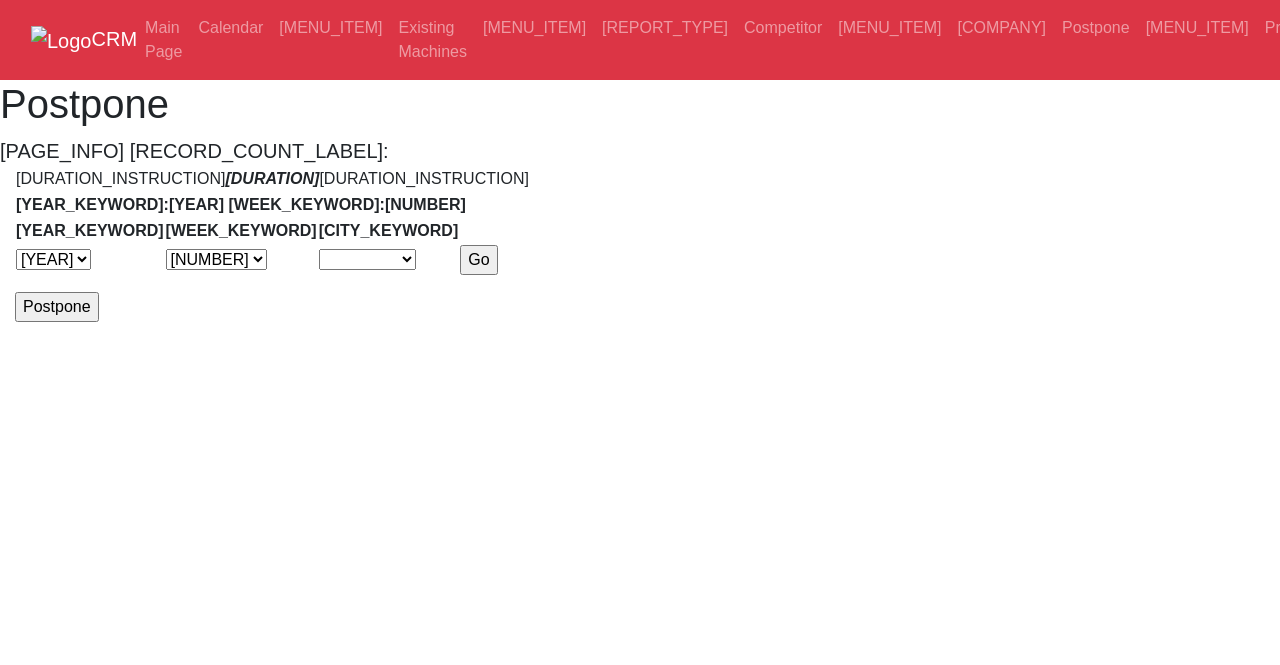 scroll, scrollTop: 0, scrollLeft: 0, axis: both 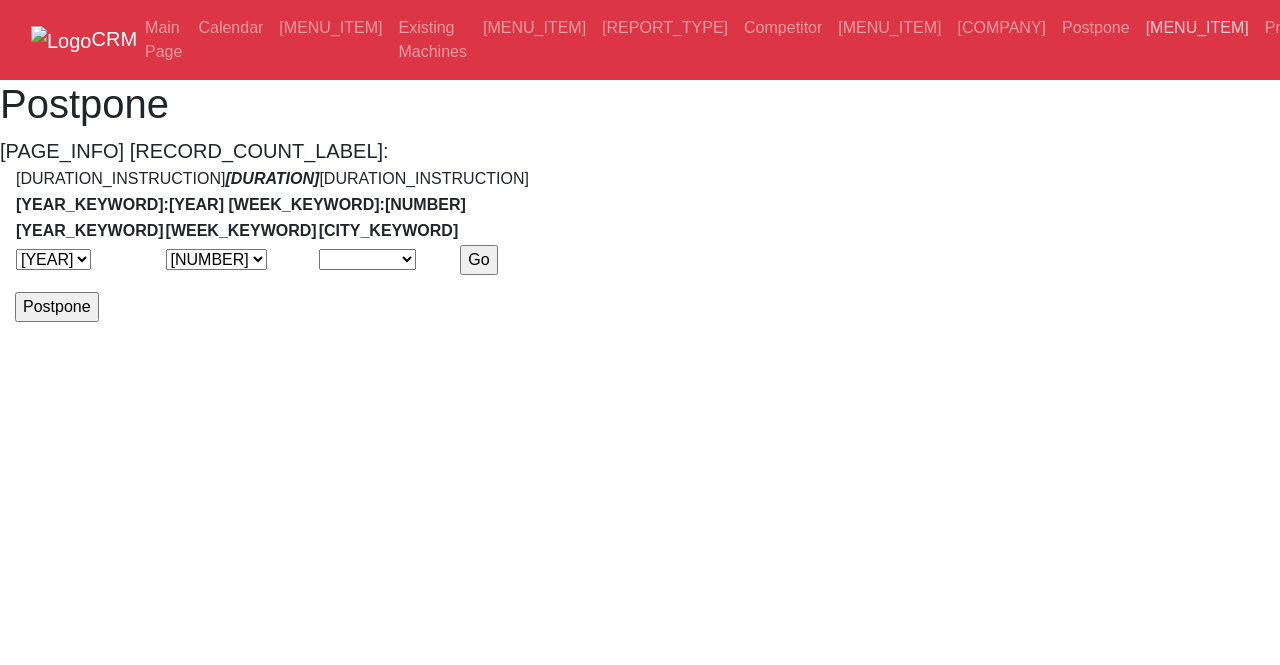 click on "[MENU_ITEM]" at bounding box center [1197, 28] 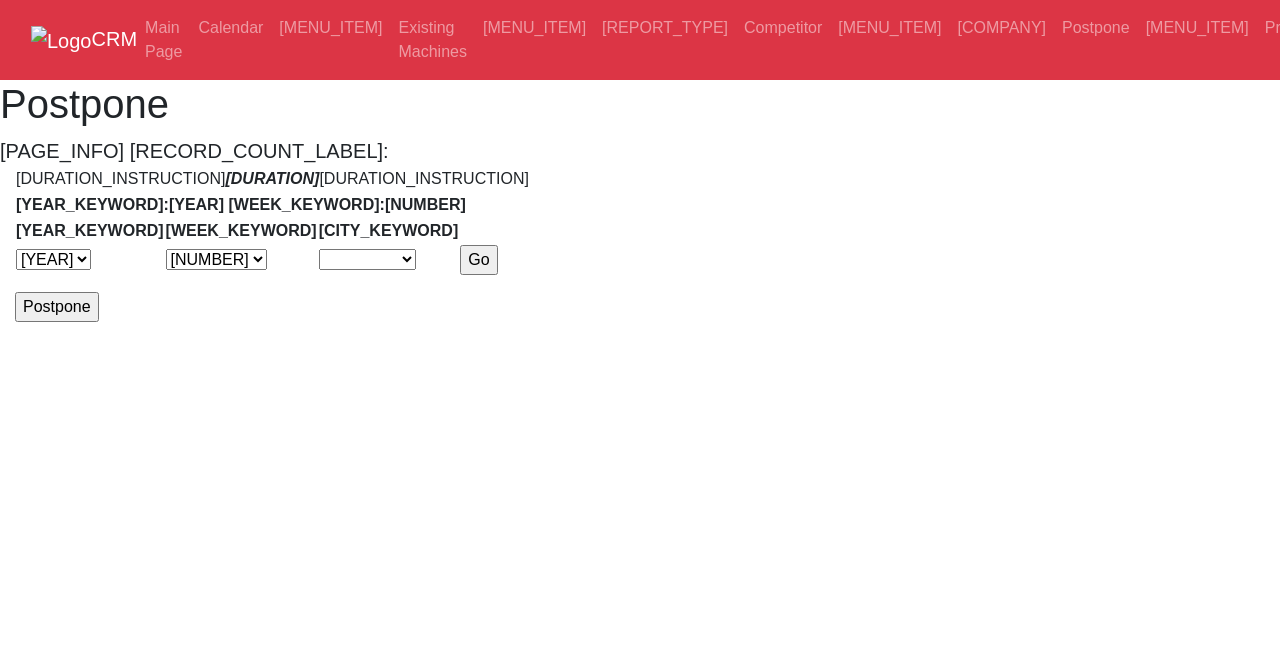 click on "Main Page
Calendar
Companies
Existing Machines
Reports
Aging Report
Competitor
Add Schedule
New Company
Postpone
Prepare Offer
Print
Log Out" at bounding box center (742, 40) 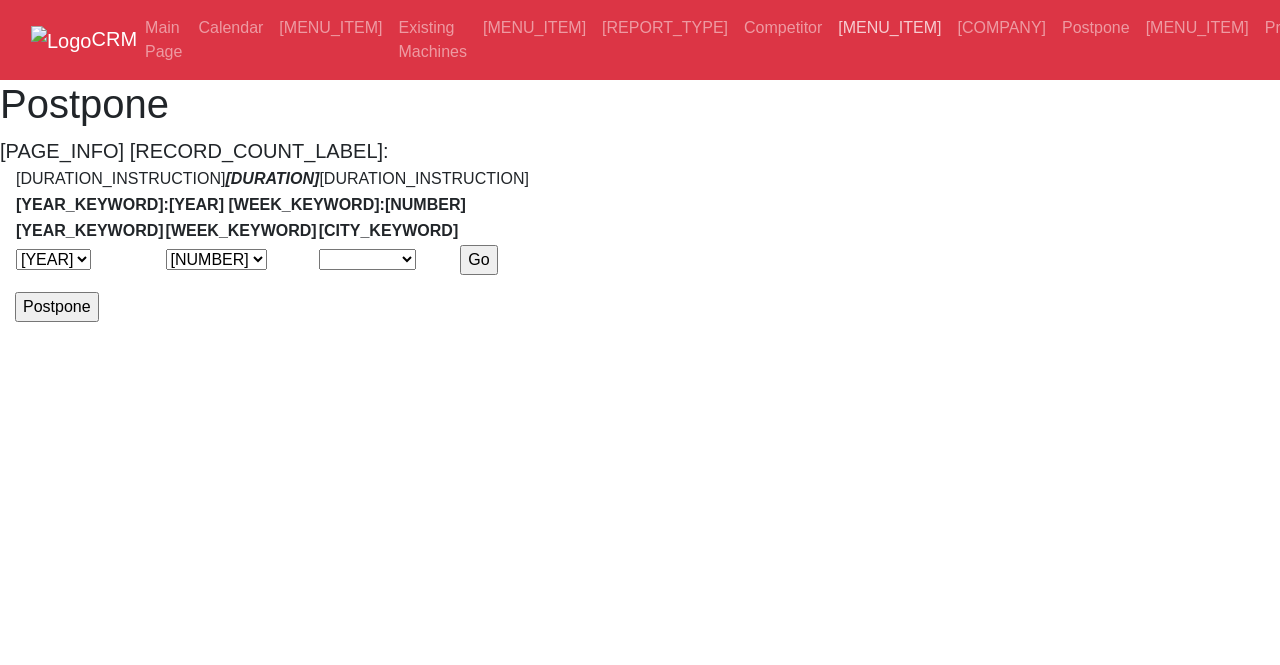click on "Add Schedule" at bounding box center (889, 28) 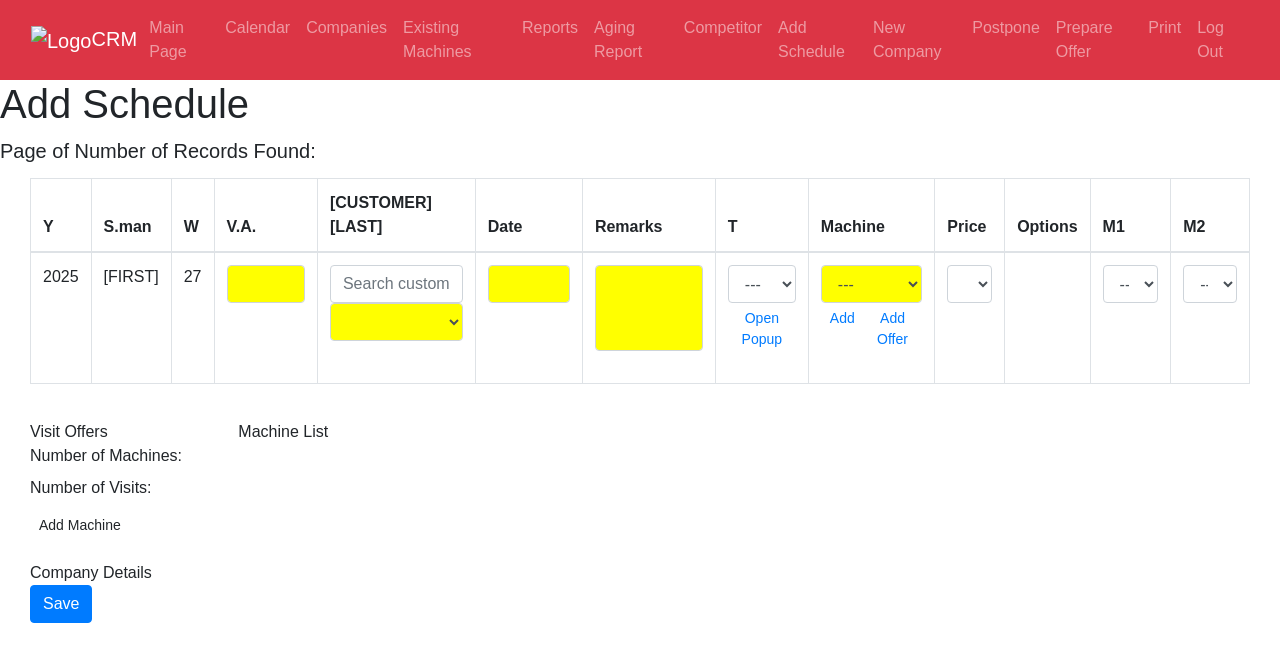 scroll, scrollTop: 0, scrollLeft: 0, axis: both 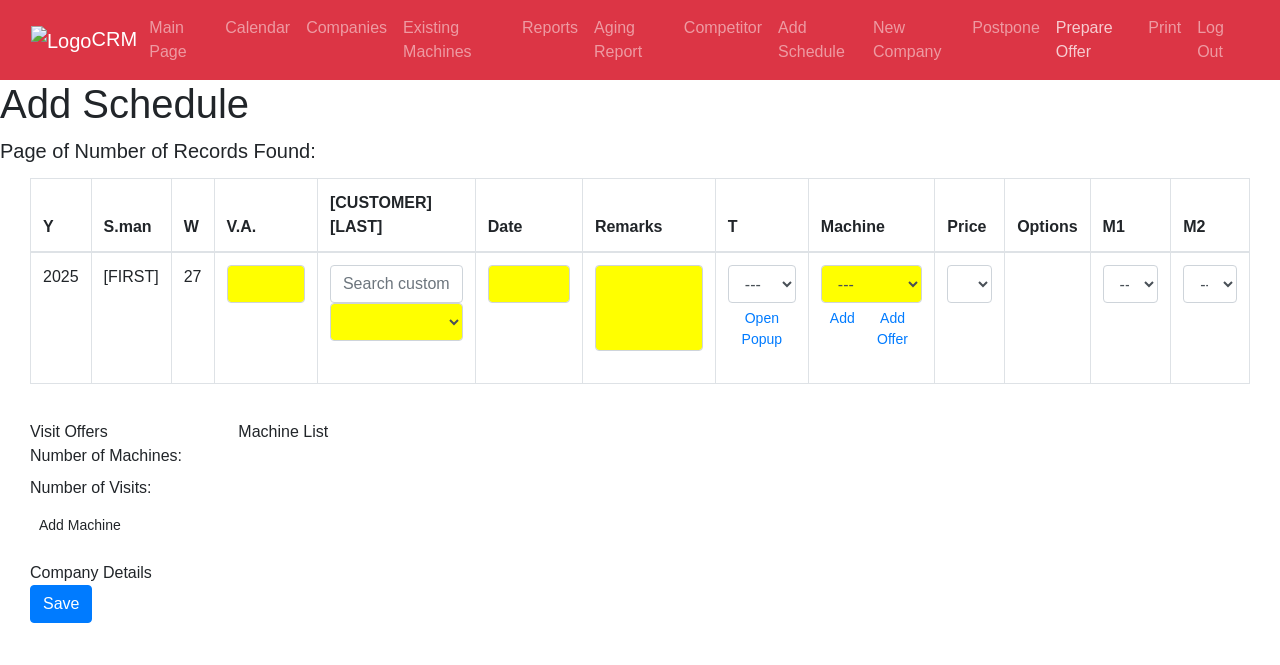click on "Prepare Offer" at bounding box center (1094, 40) 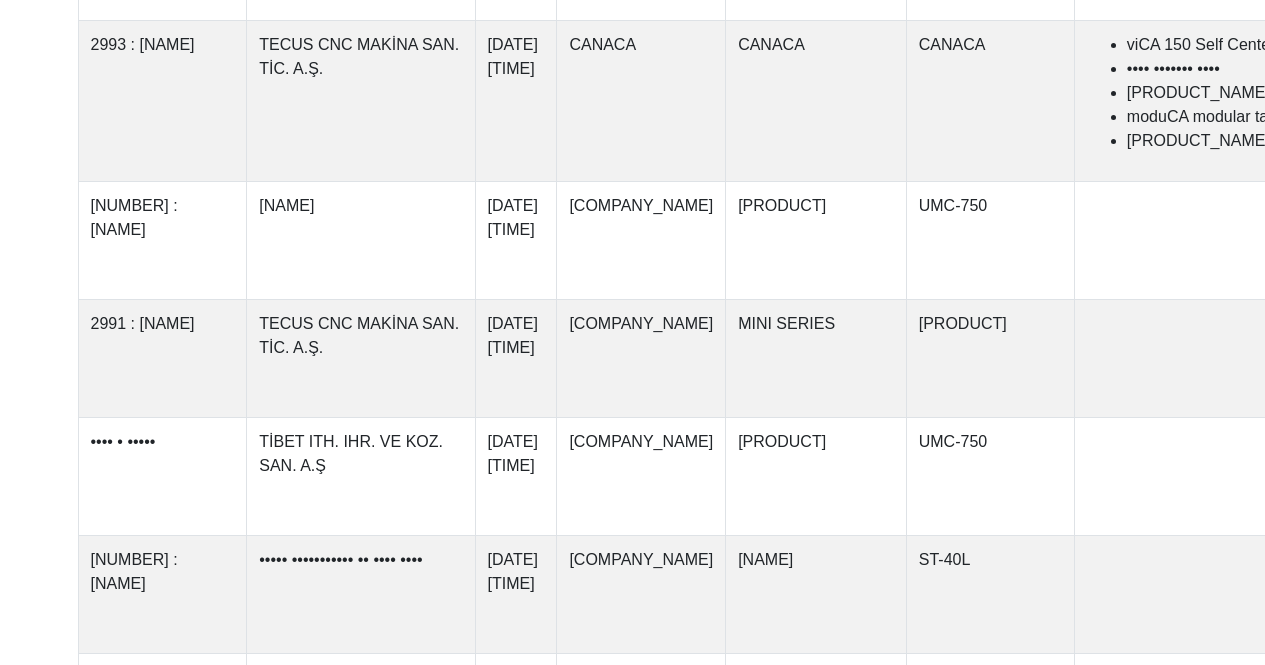 scroll, scrollTop: 0, scrollLeft: 0, axis: both 